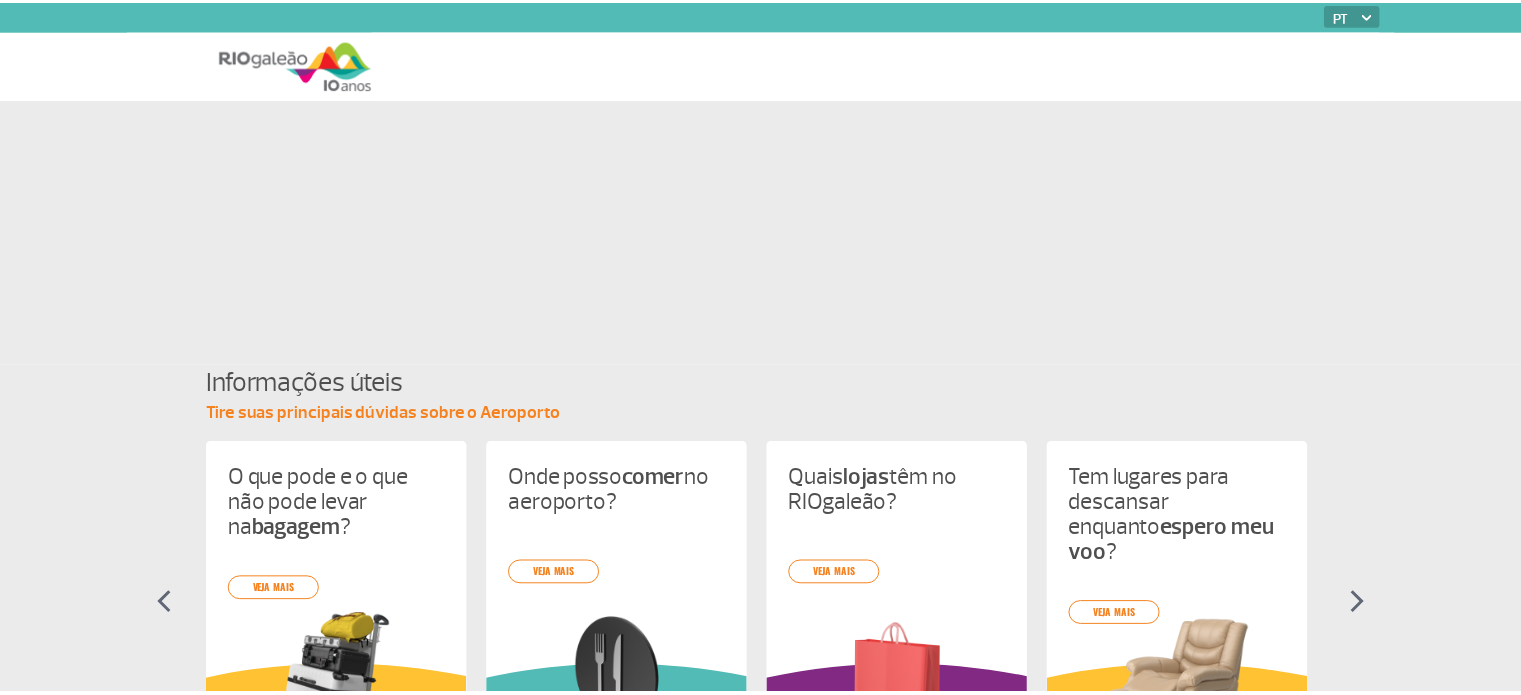 scroll, scrollTop: 0, scrollLeft: 0, axis: both 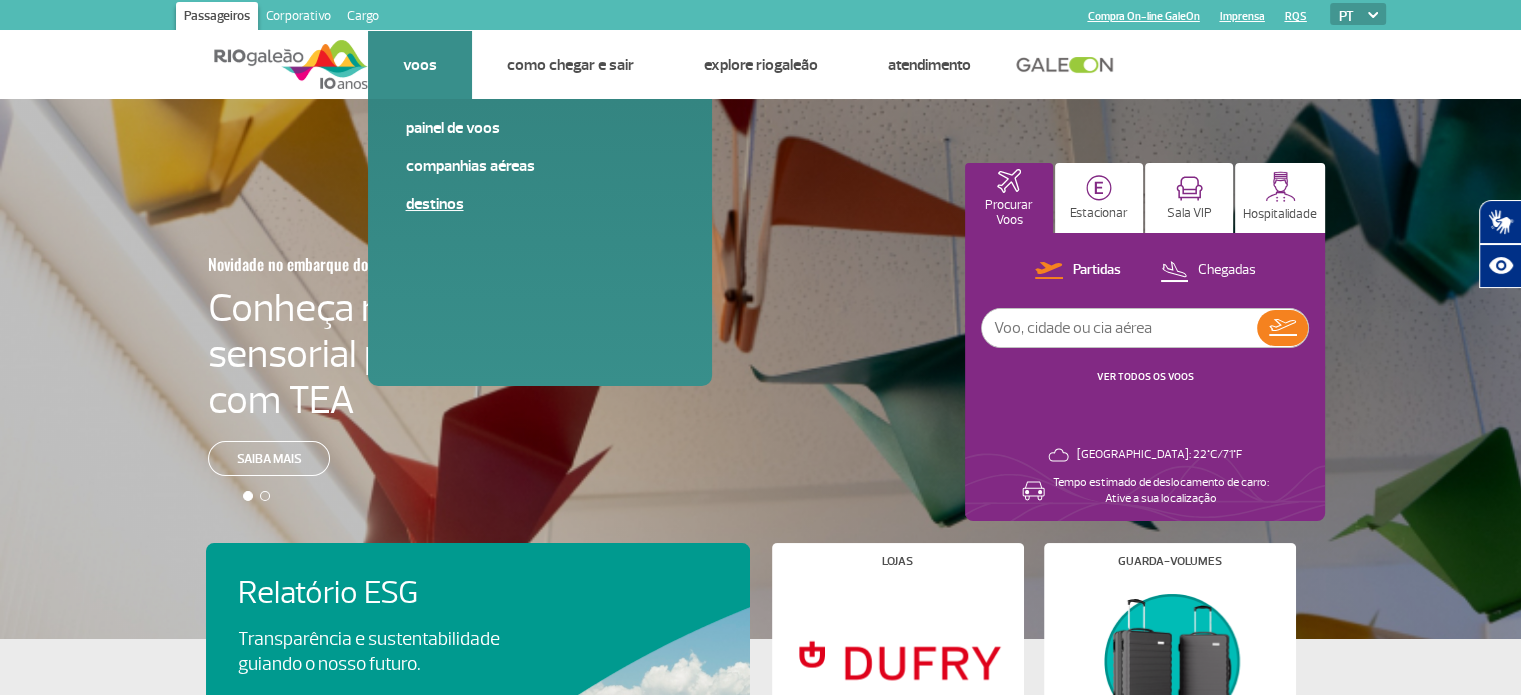 click on "Destinos" at bounding box center (540, 204) 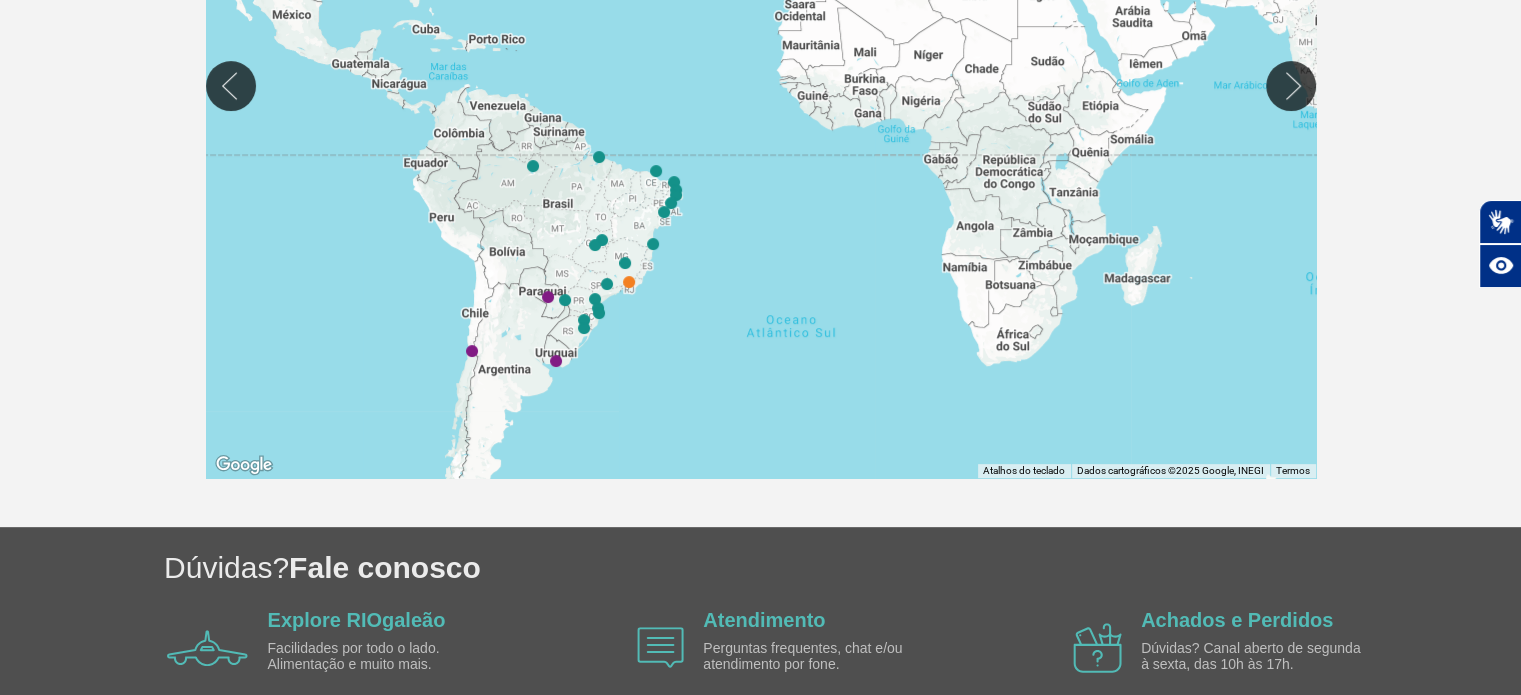 scroll, scrollTop: 700, scrollLeft: 0, axis: vertical 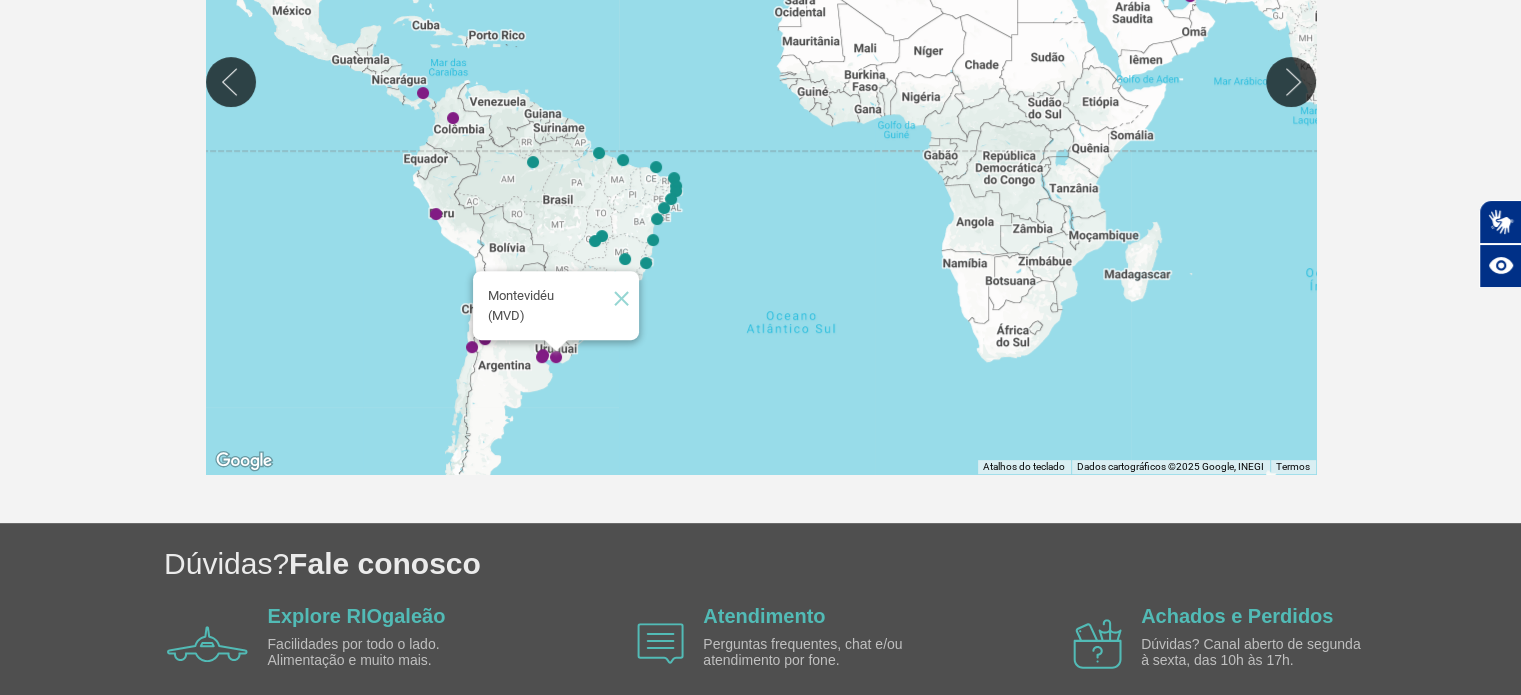 click 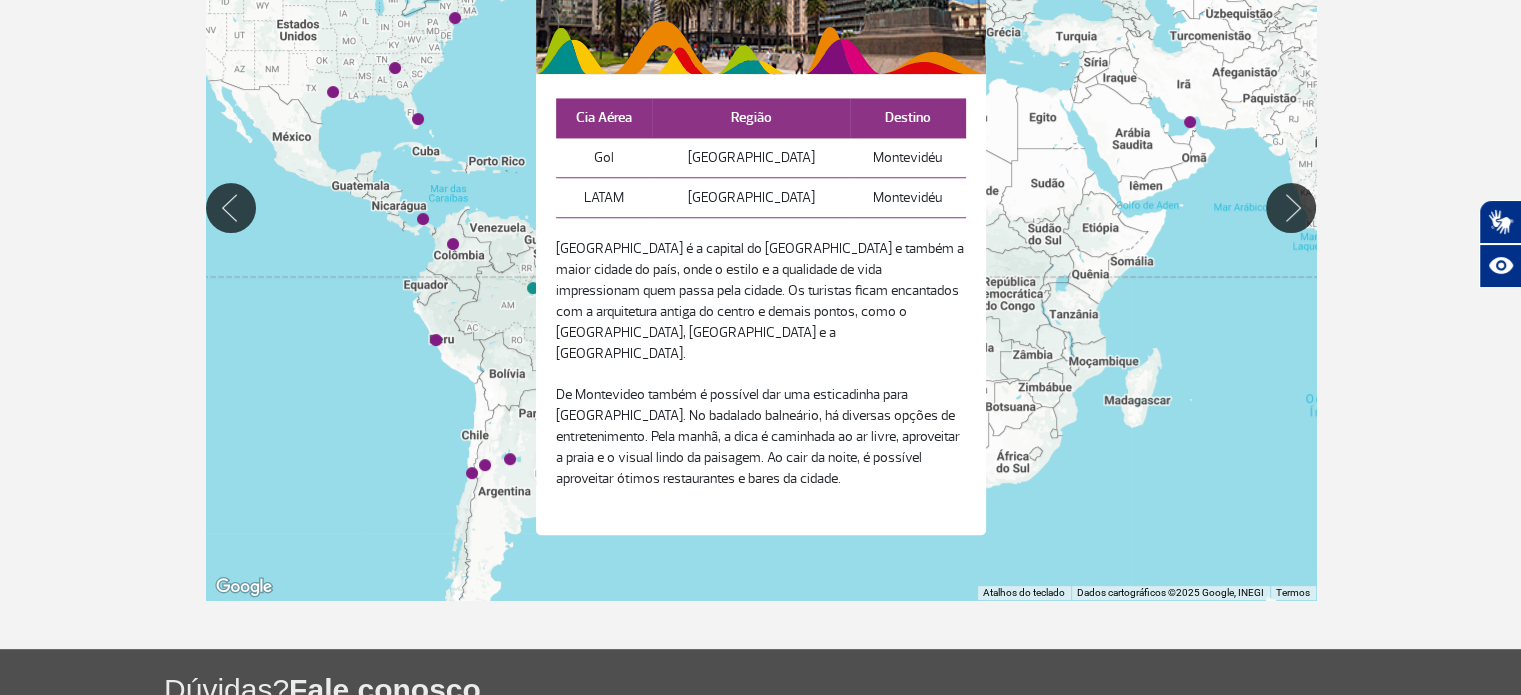 scroll, scrollTop: 400, scrollLeft: 0, axis: vertical 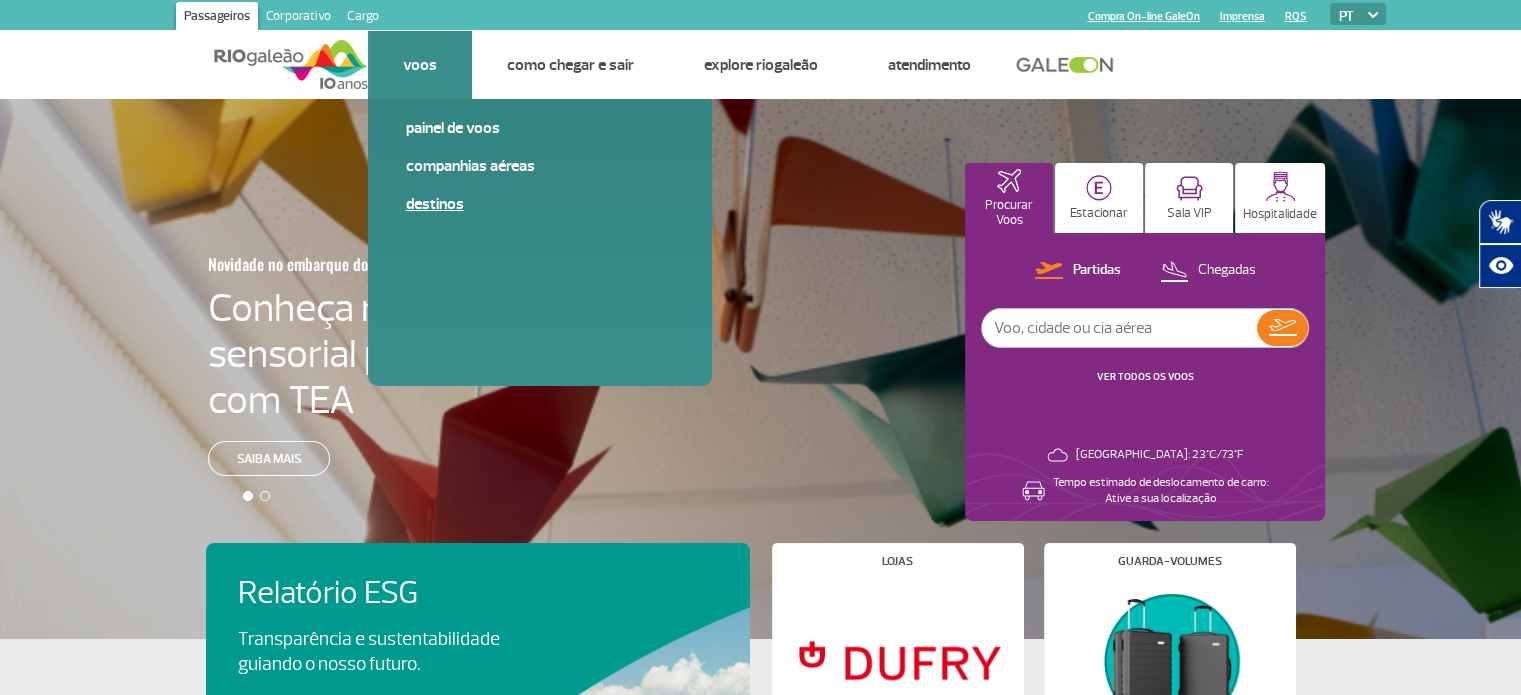 click on "Destinos" at bounding box center (540, 204) 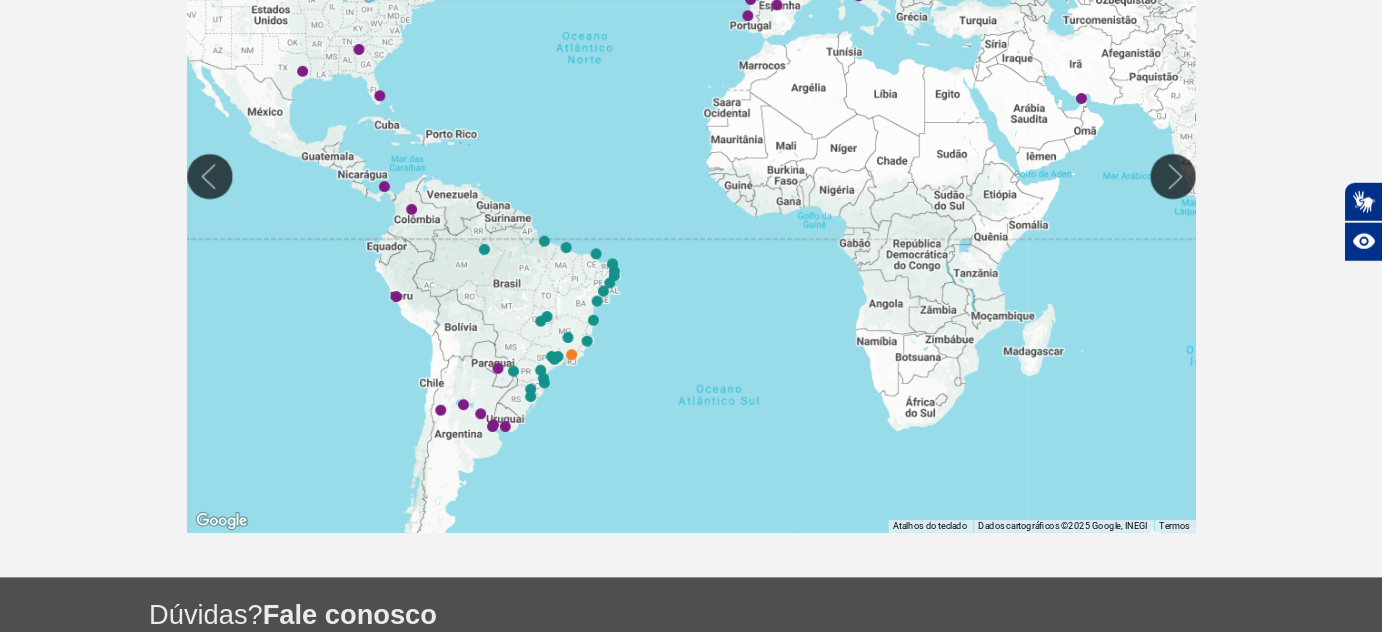 scroll, scrollTop: 600, scrollLeft: 0, axis: vertical 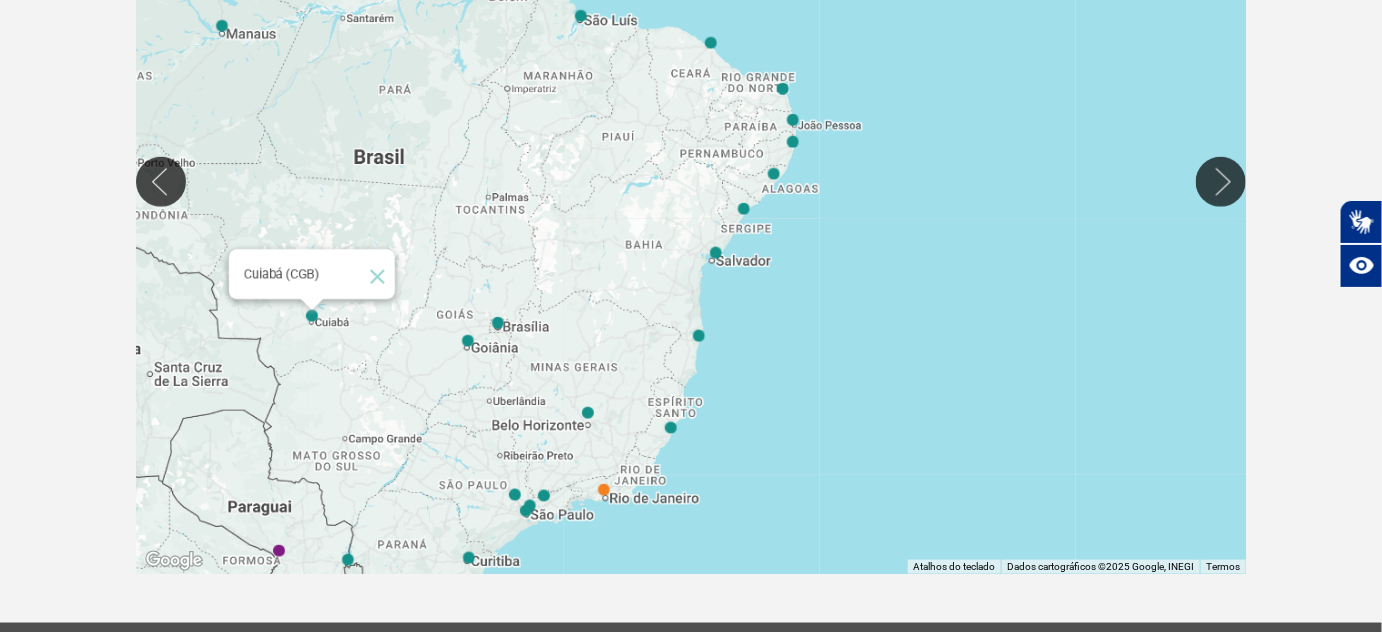 click 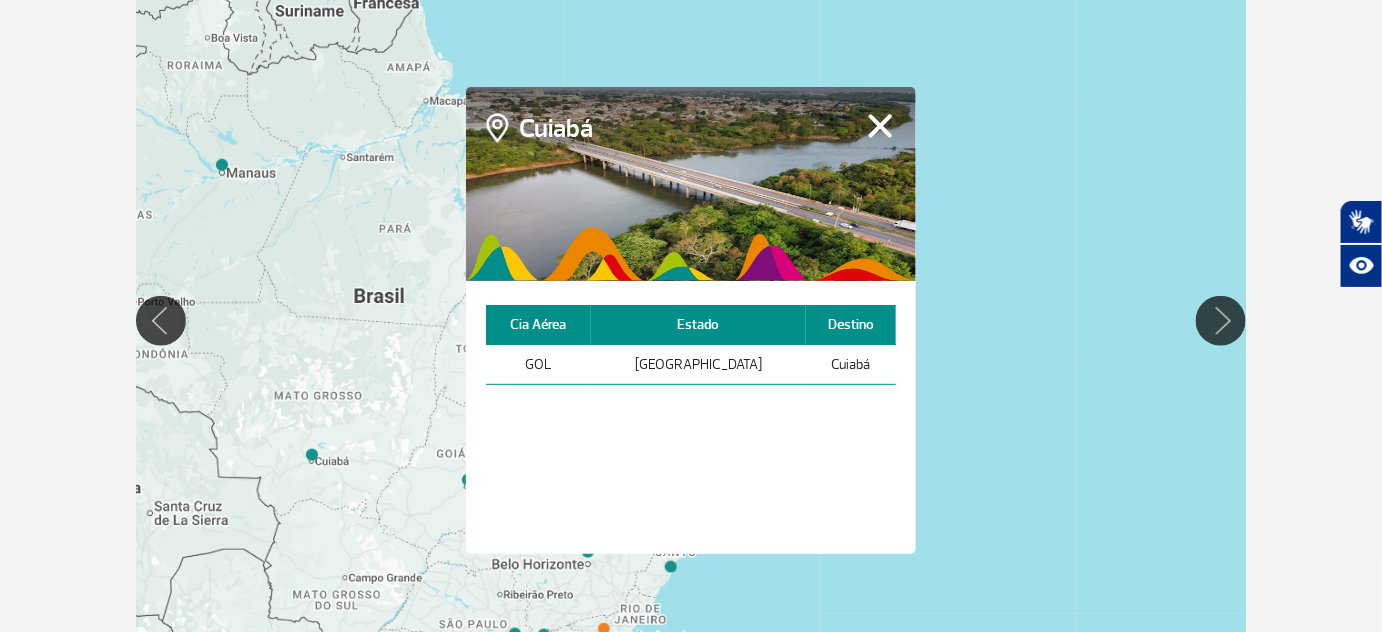 scroll, scrollTop: 418, scrollLeft: 0, axis: vertical 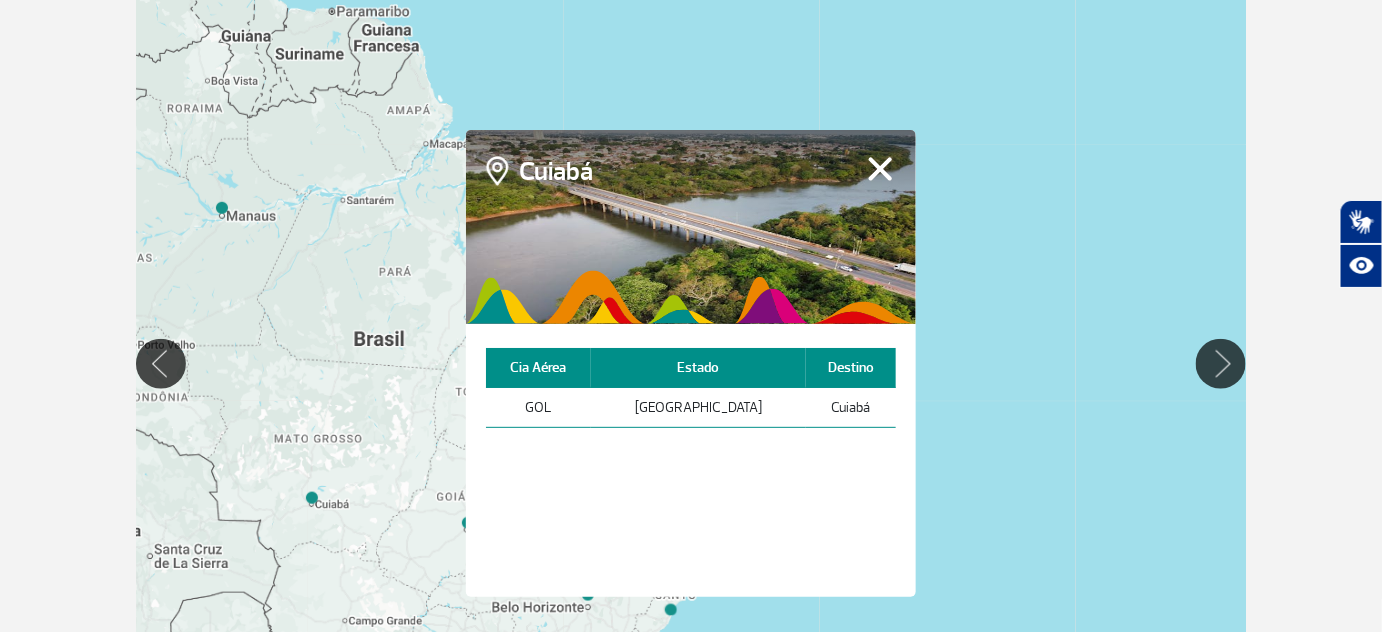 click on "Fechar" at bounding box center [880, 169] 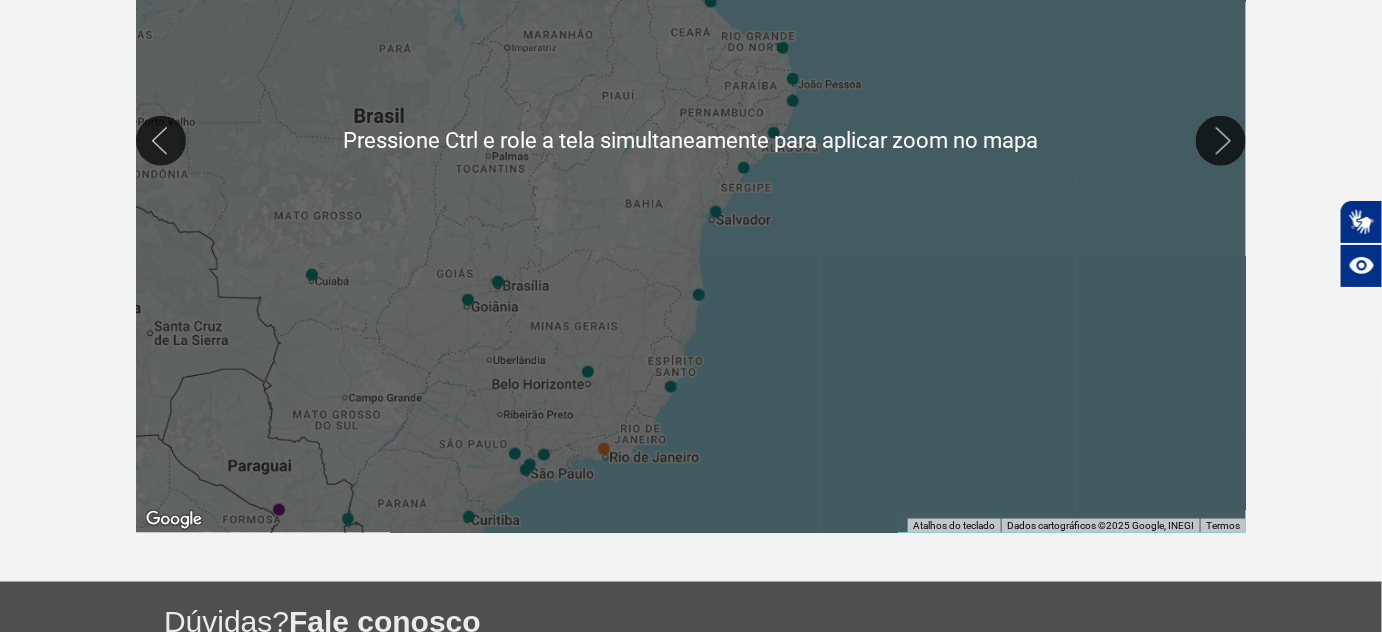 scroll, scrollTop: 690, scrollLeft: 0, axis: vertical 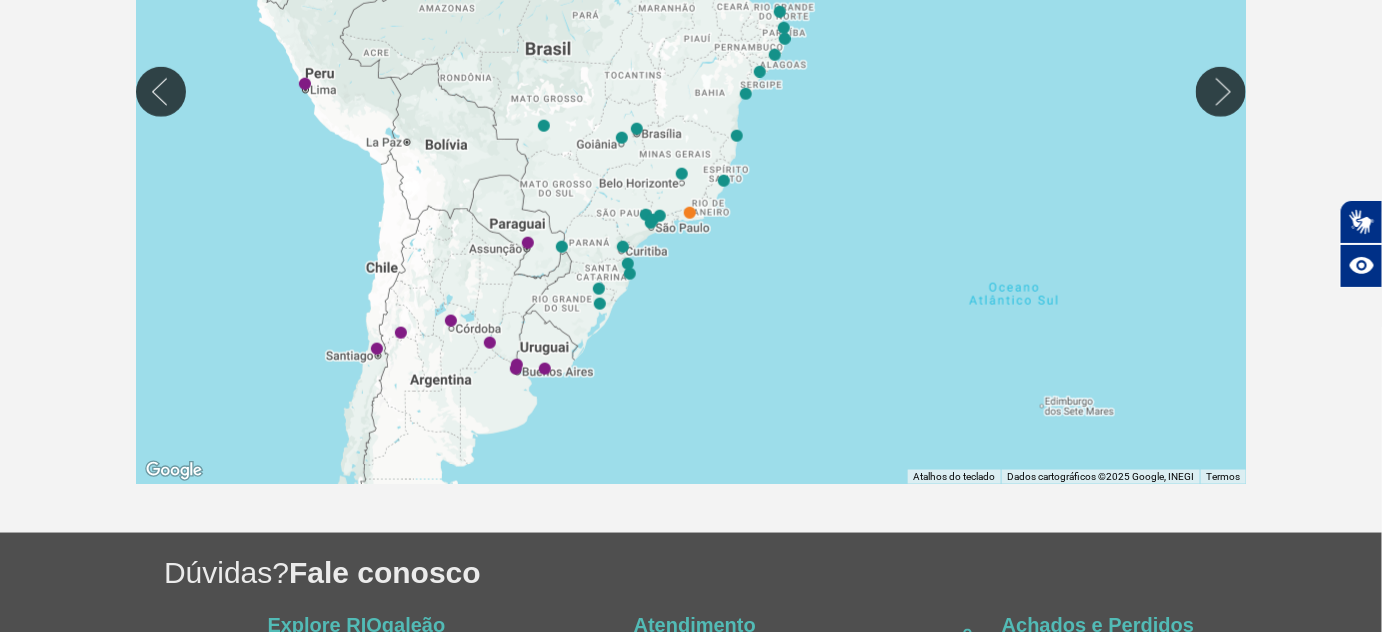 drag, startPoint x: 581, startPoint y: 391, endPoint x: 664, endPoint y: 246, distance: 167.07483 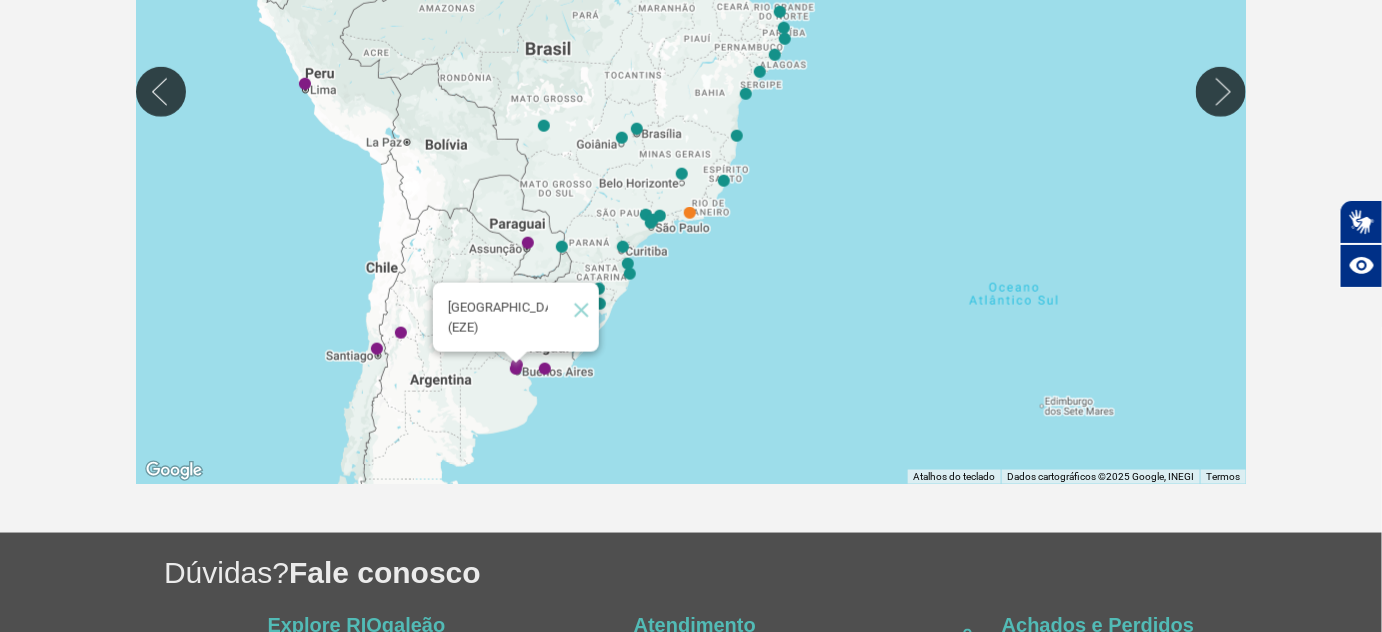 click 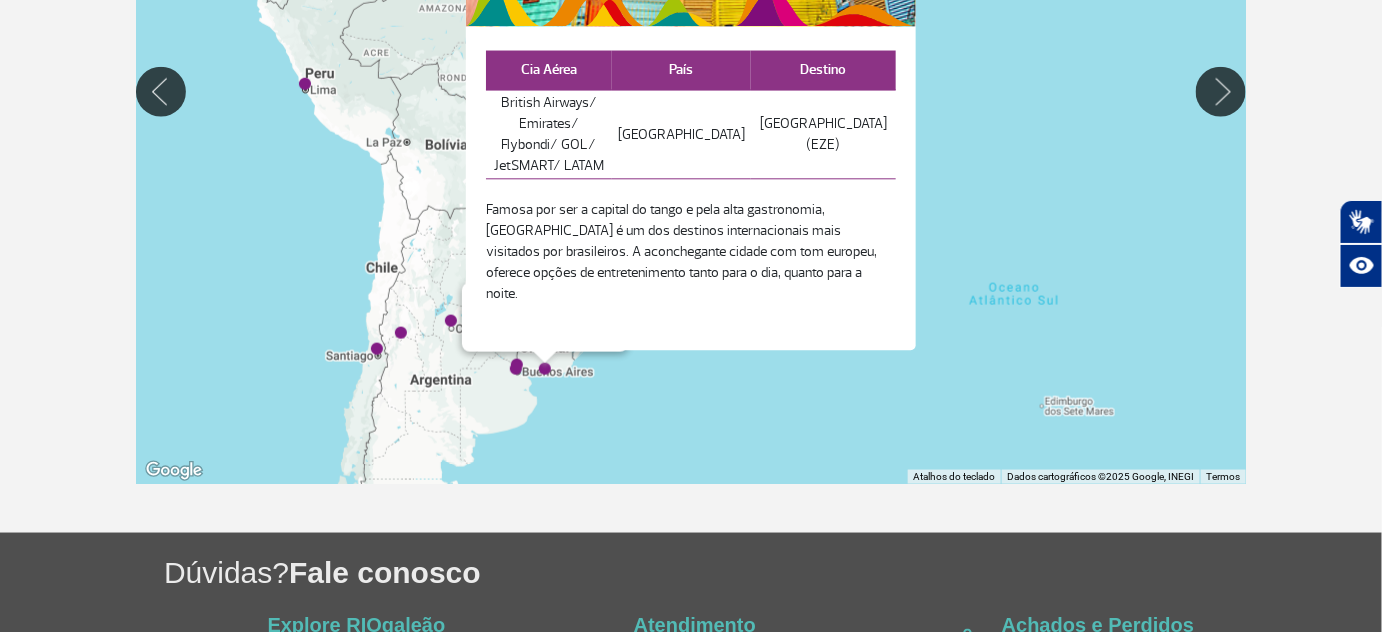 click 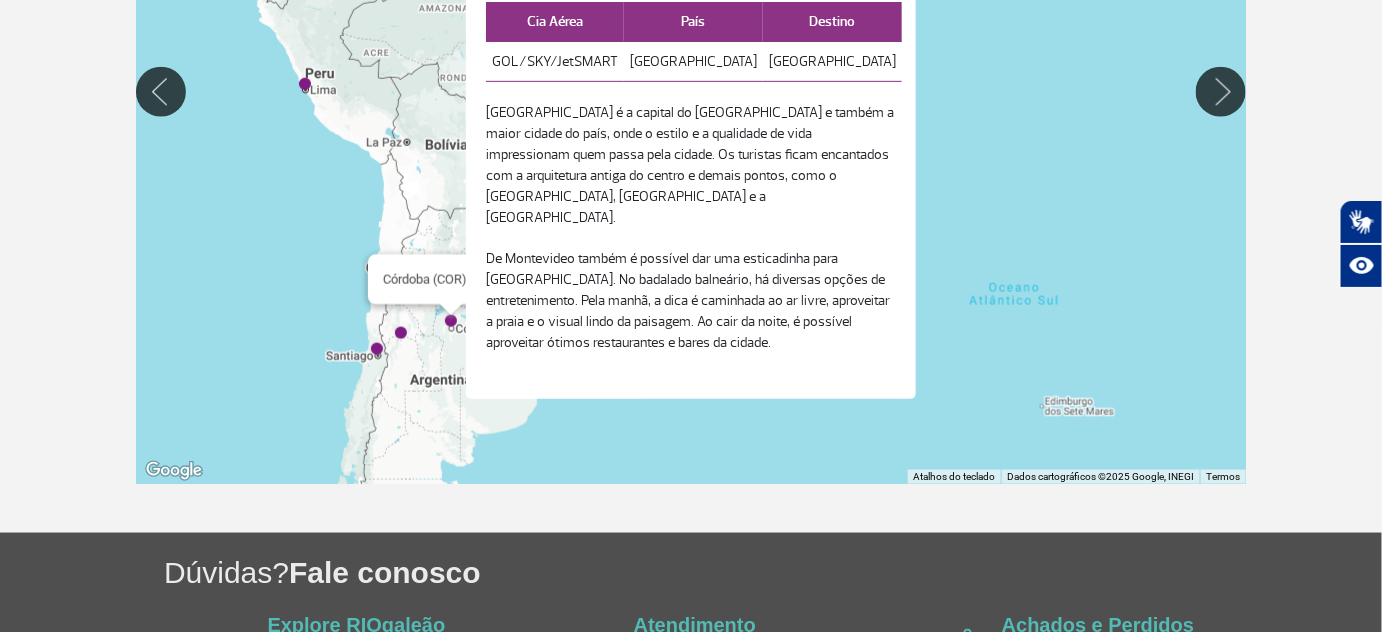 click 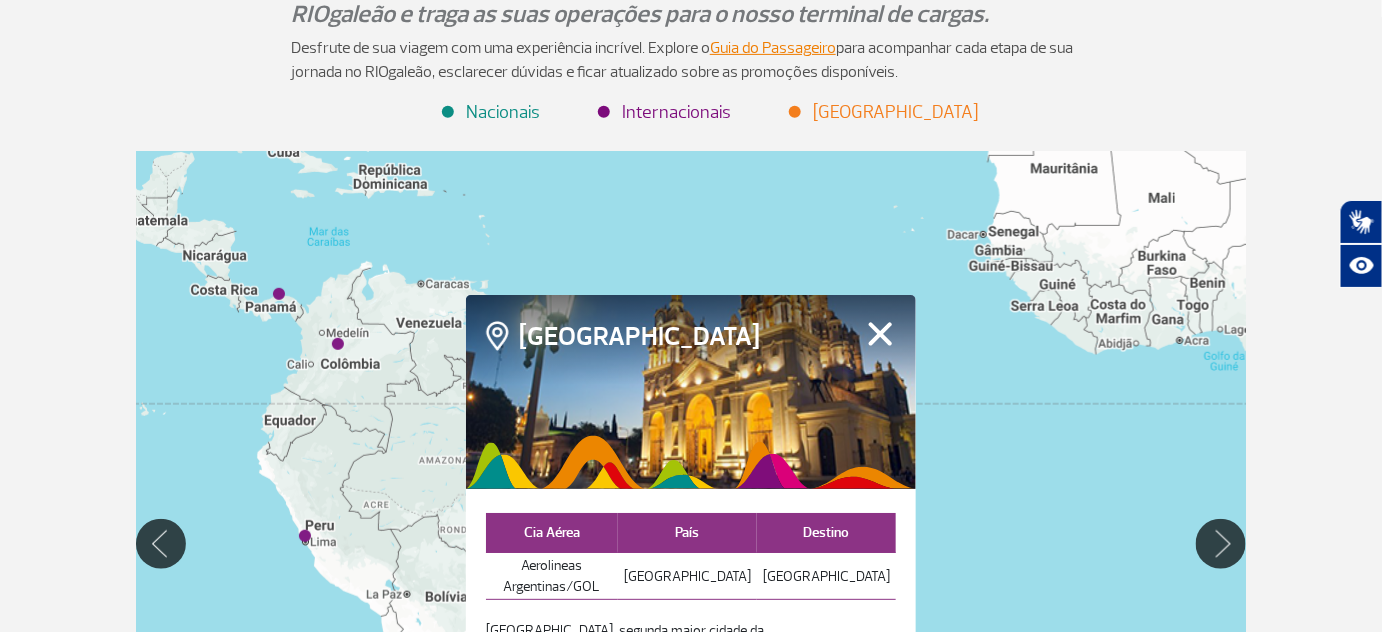 scroll, scrollTop: 236, scrollLeft: 0, axis: vertical 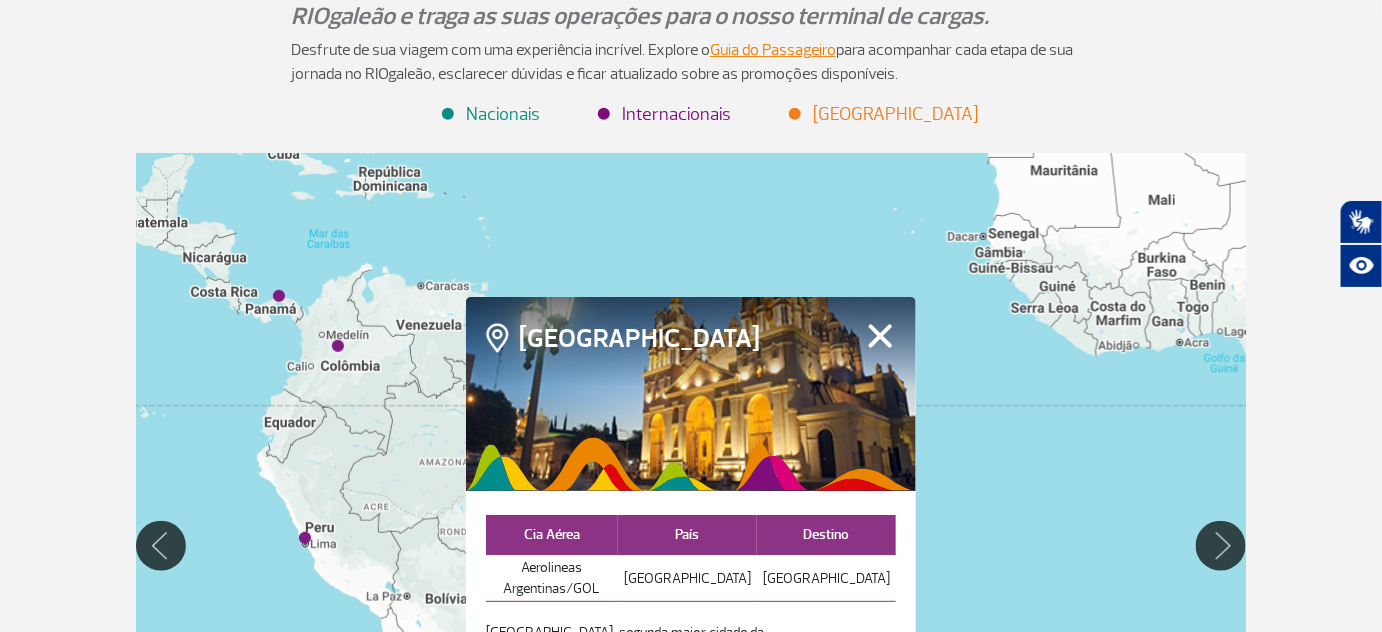 click on "Fechar" at bounding box center [880, 336] 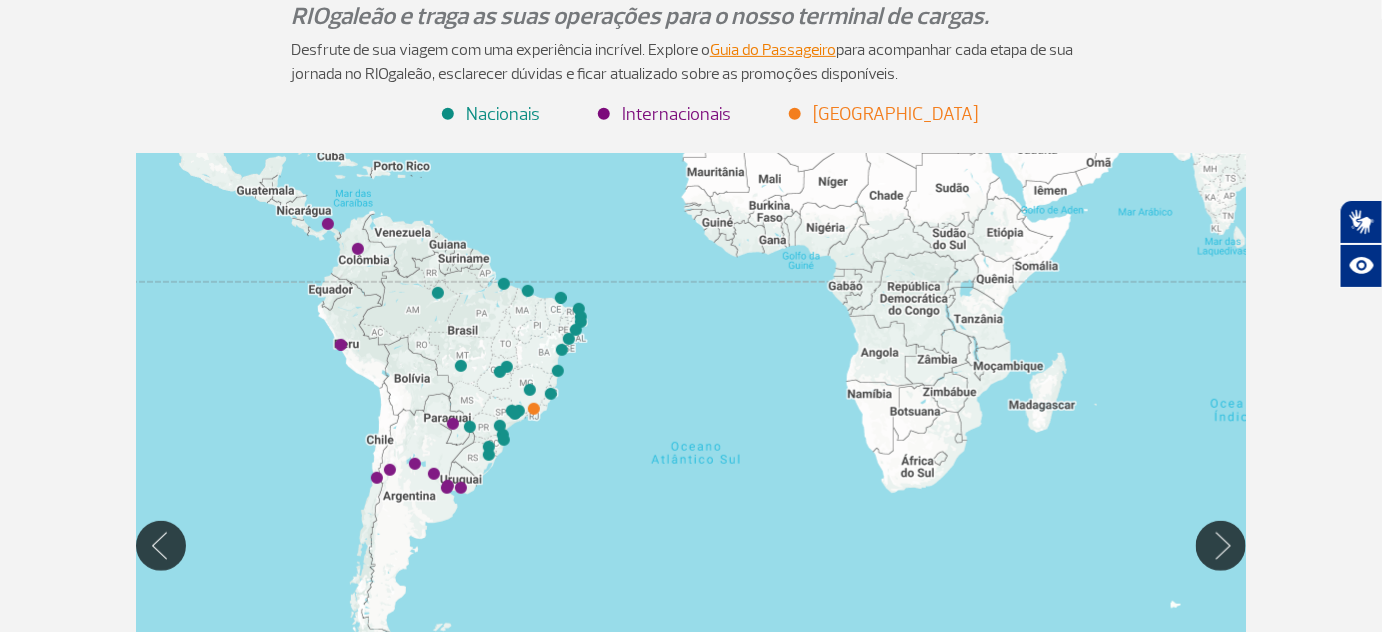 drag, startPoint x: 1036, startPoint y: 433, endPoint x: 739, endPoint y: 352, distance: 307.84735 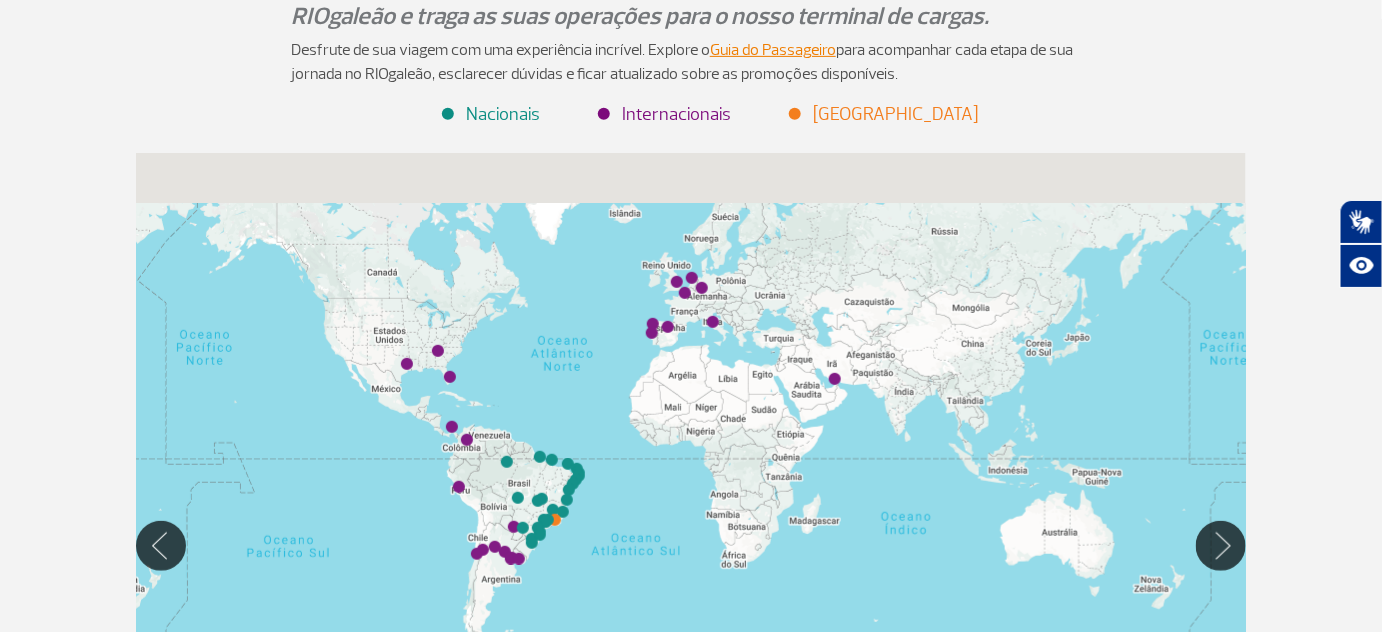 drag, startPoint x: 965, startPoint y: 298, endPoint x: 853, endPoint y: 396, distance: 148.82204 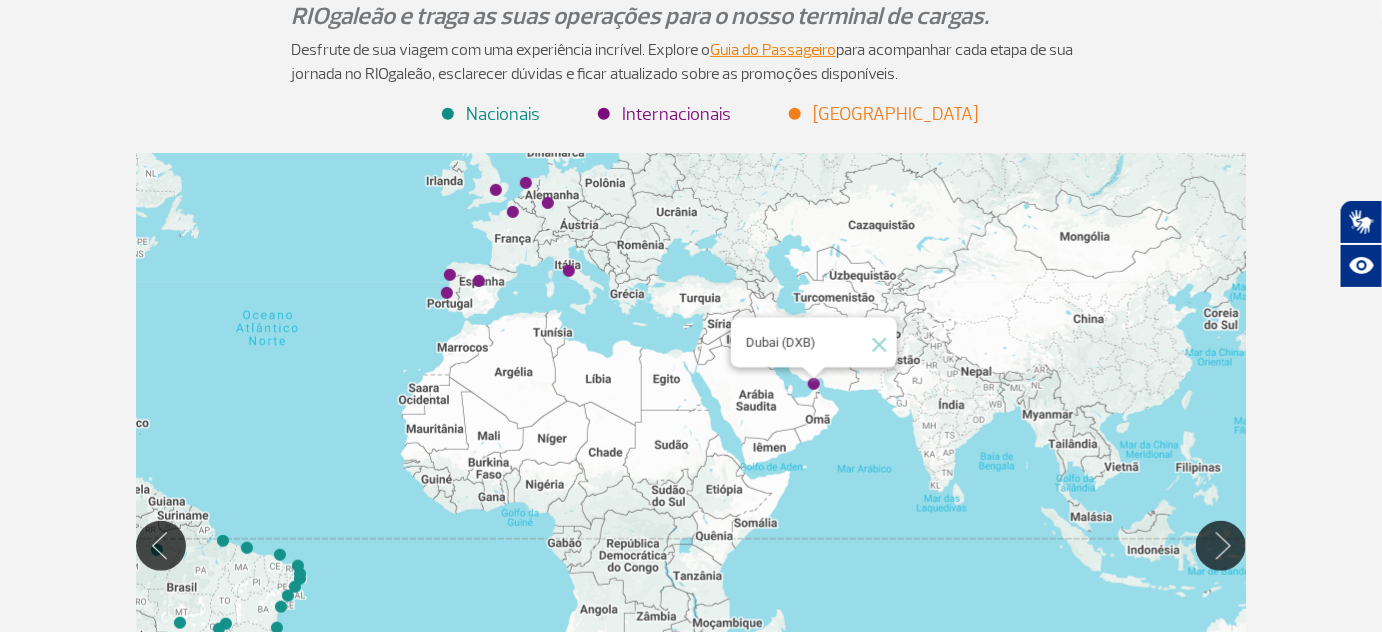 click 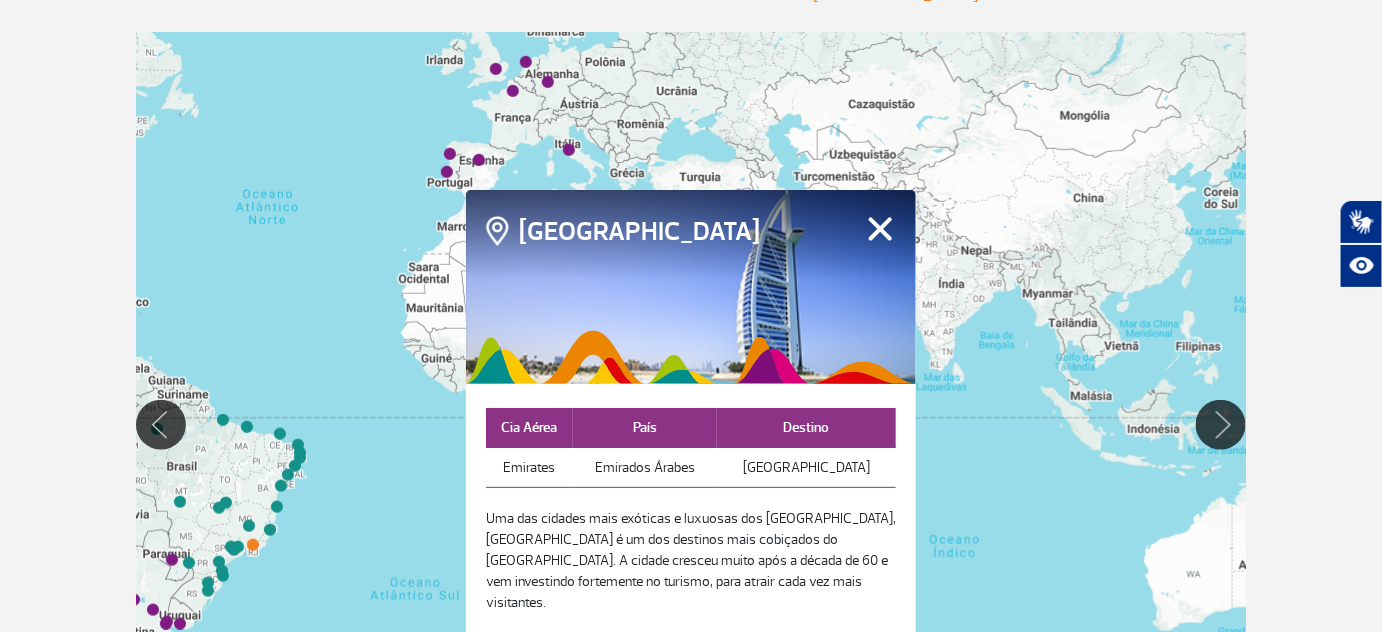 scroll, scrollTop: 327, scrollLeft: 0, axis: vertical 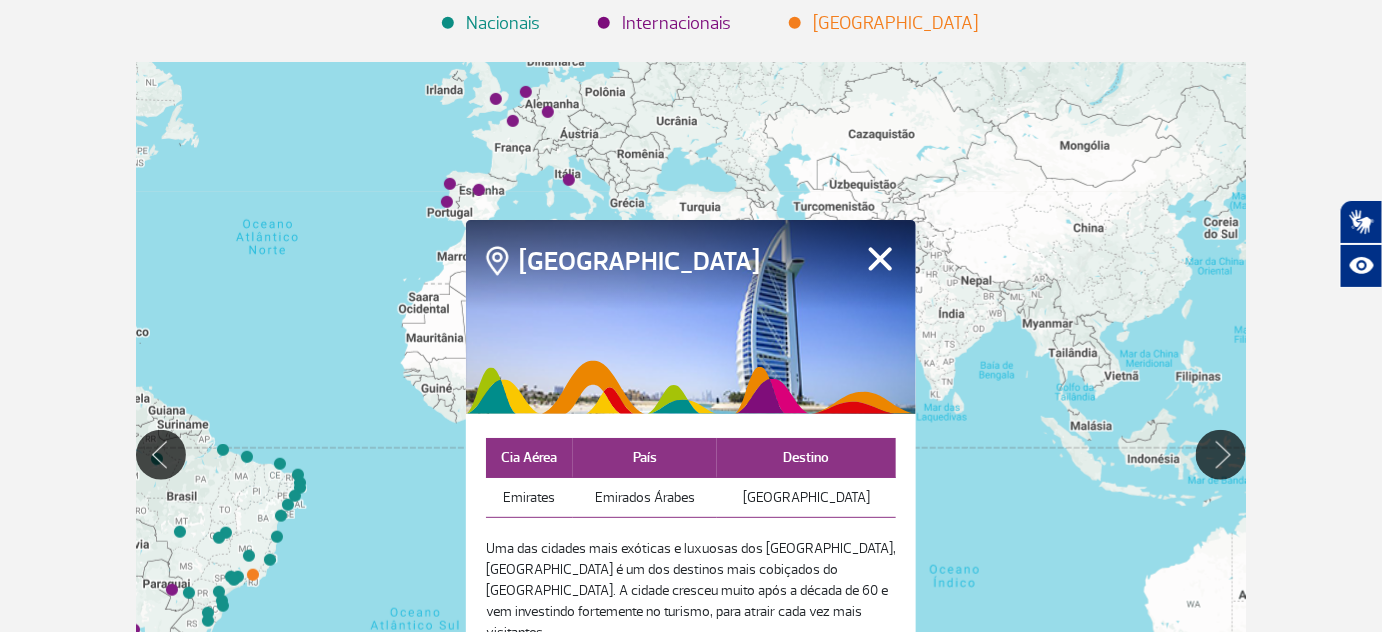 click on "Fechar" at bounding box center [880, 259] 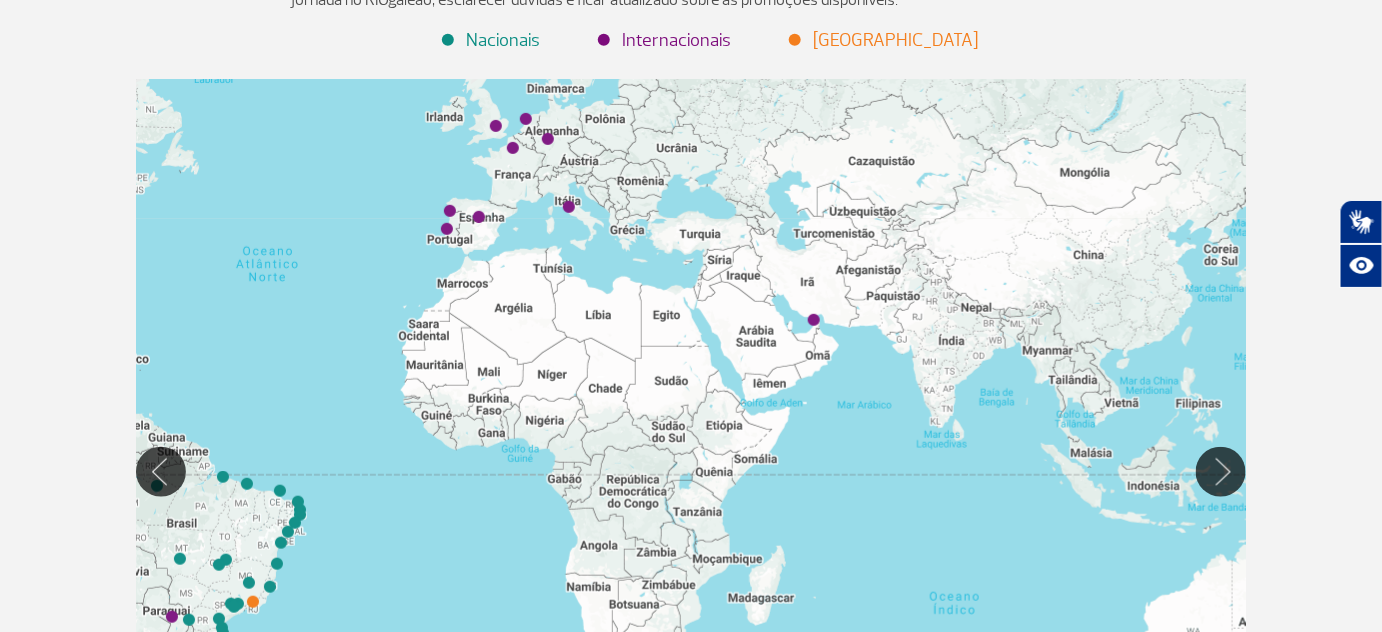 scroll, scrollTop: 0, scrollLeft: 0, axis: both 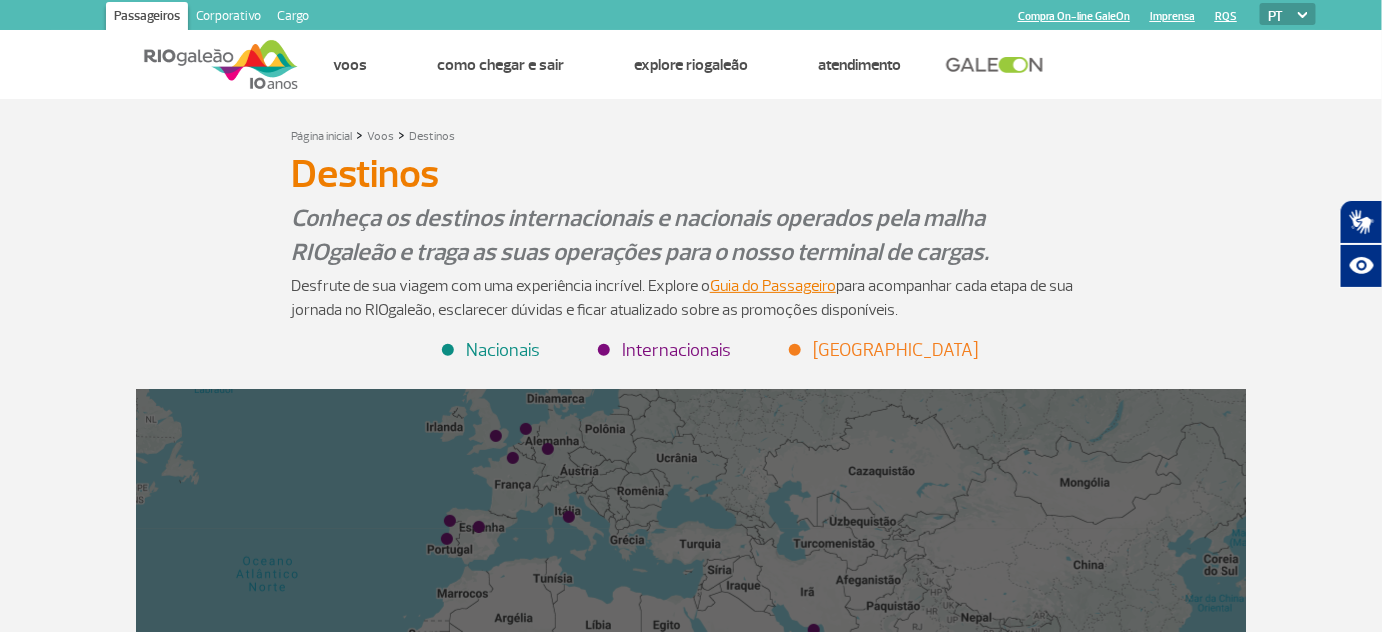 click on "Cargo" at bounding box center (293, 18) 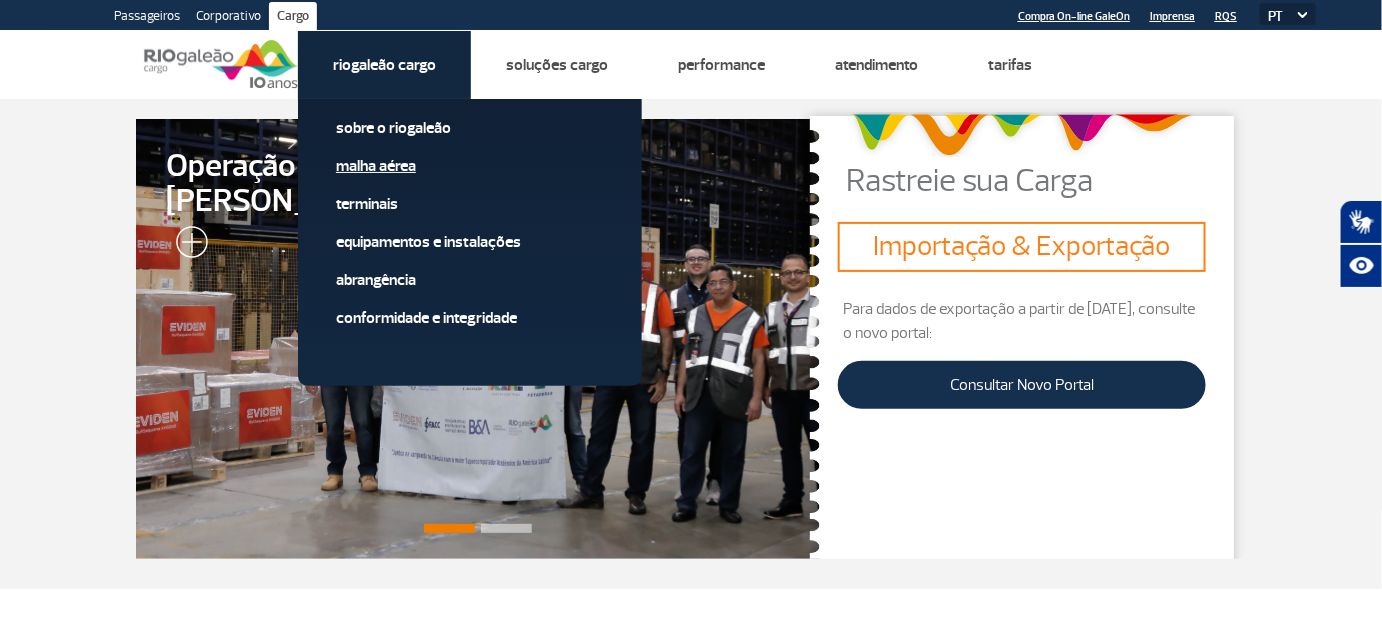 click on "Malha Aérea" at bounding box center (470, 166) 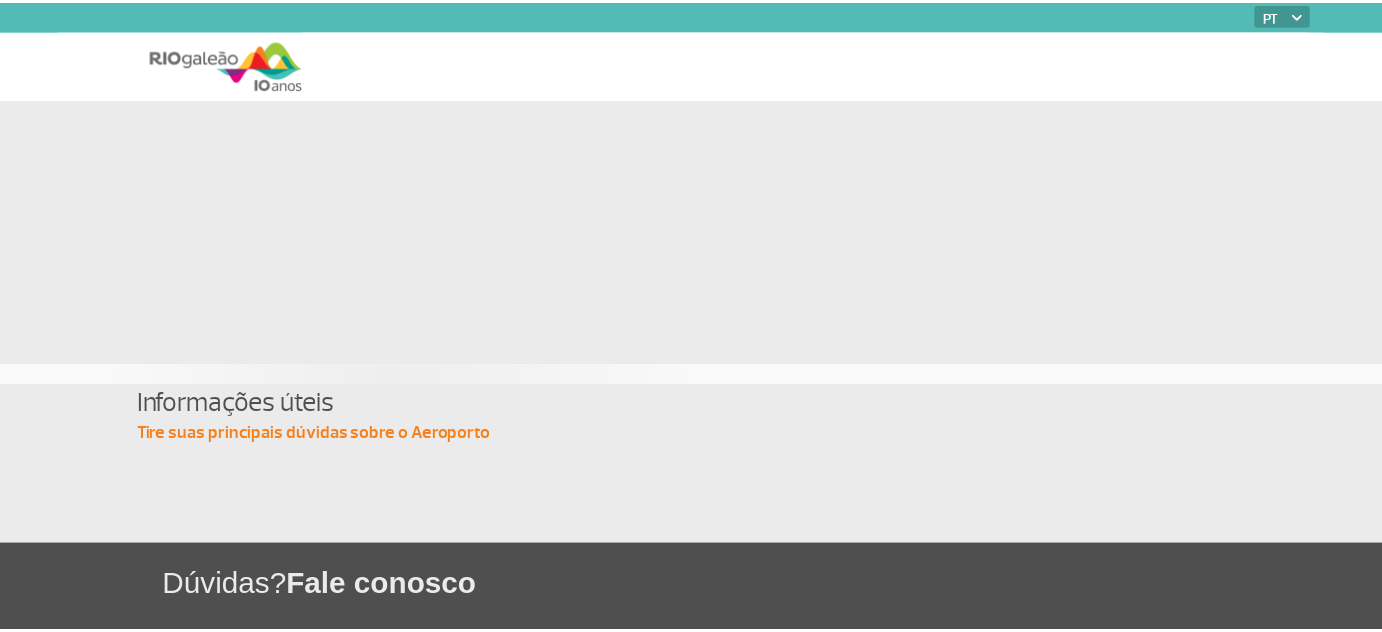 scroll, scrollTop: 0, scrollLeft: 0, axis: both 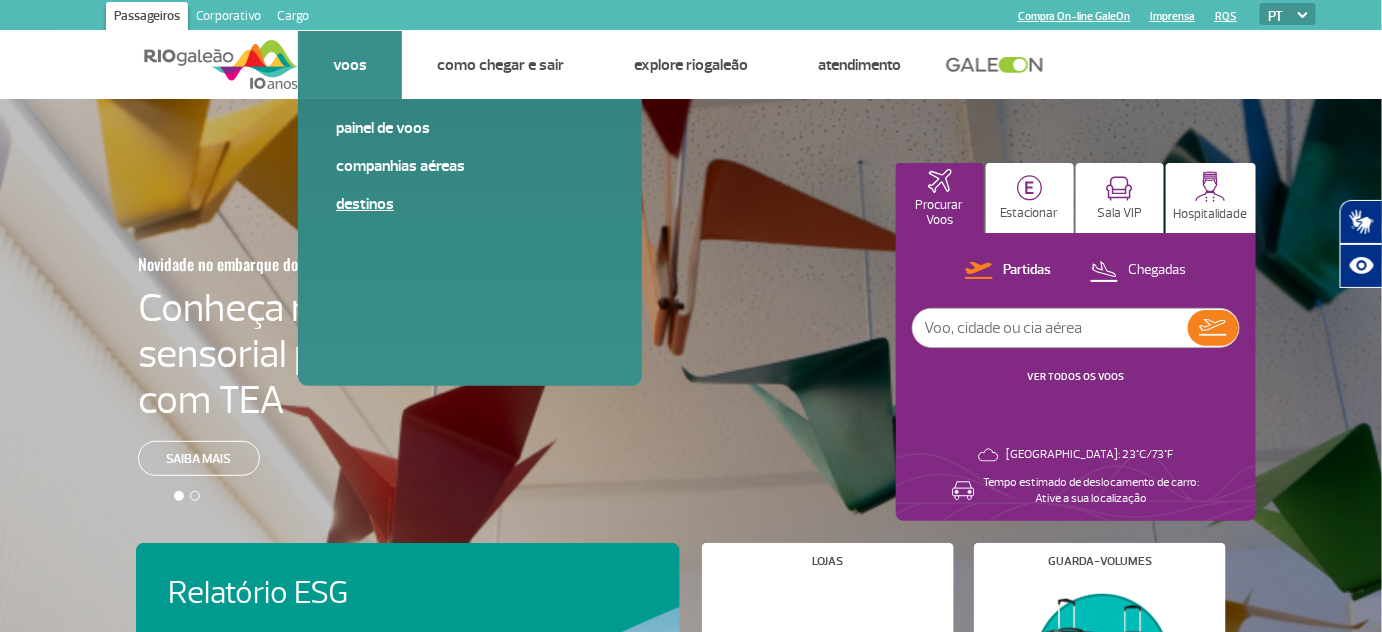 click on "Destinos" at bounding box center (470, 204) 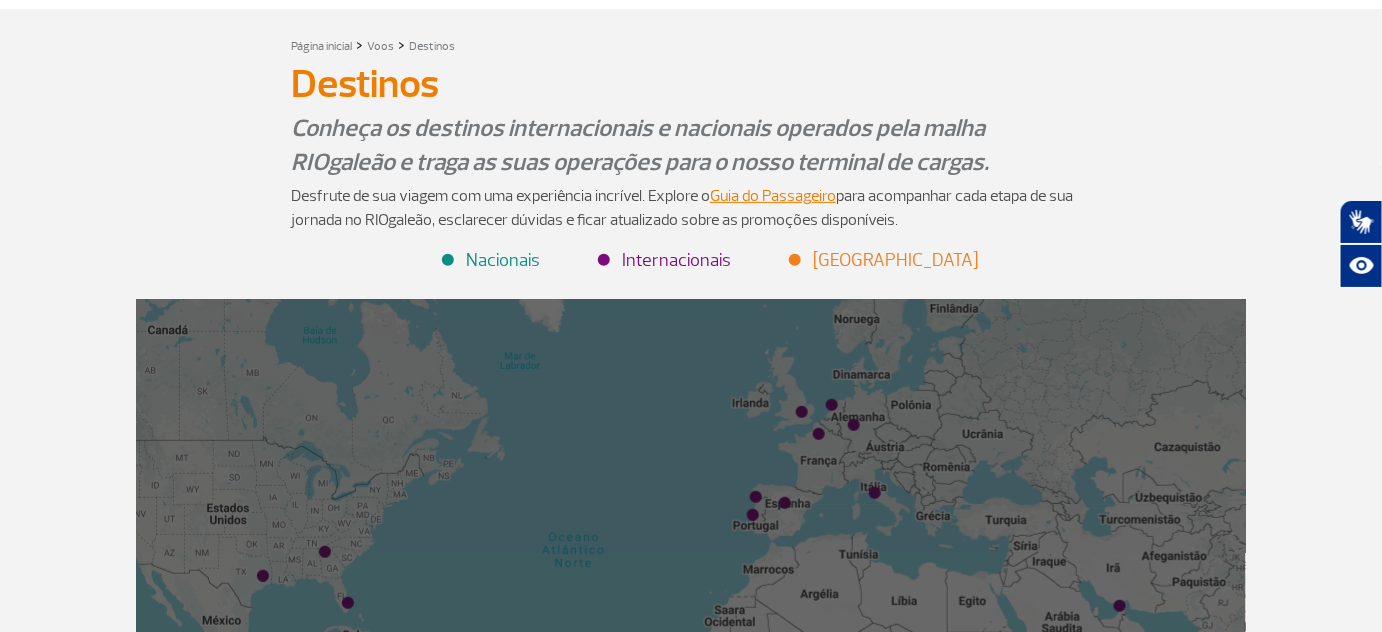 scroll, scrollTop: 0, scrollLeft: 0, axis: both 